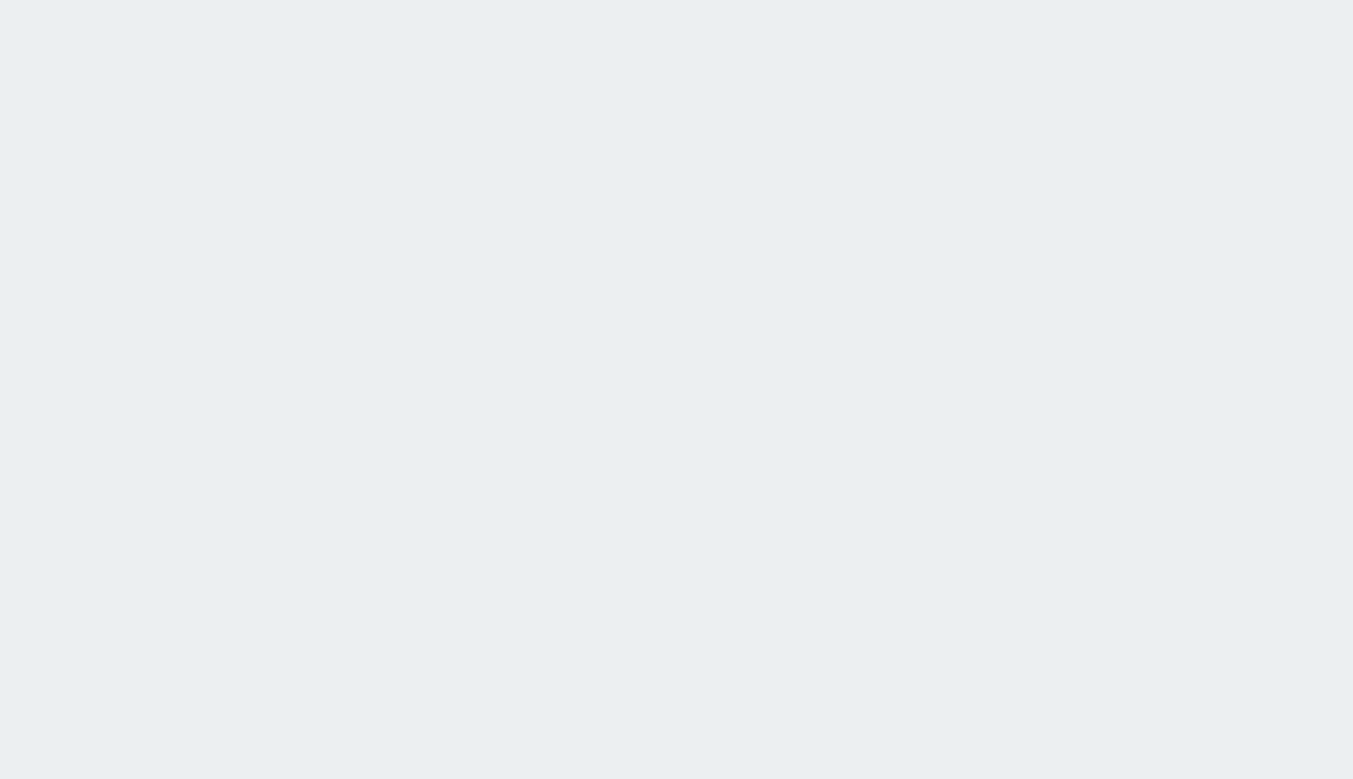 scroll, scrollTop: 0, scrollLeft: 0, axis: both 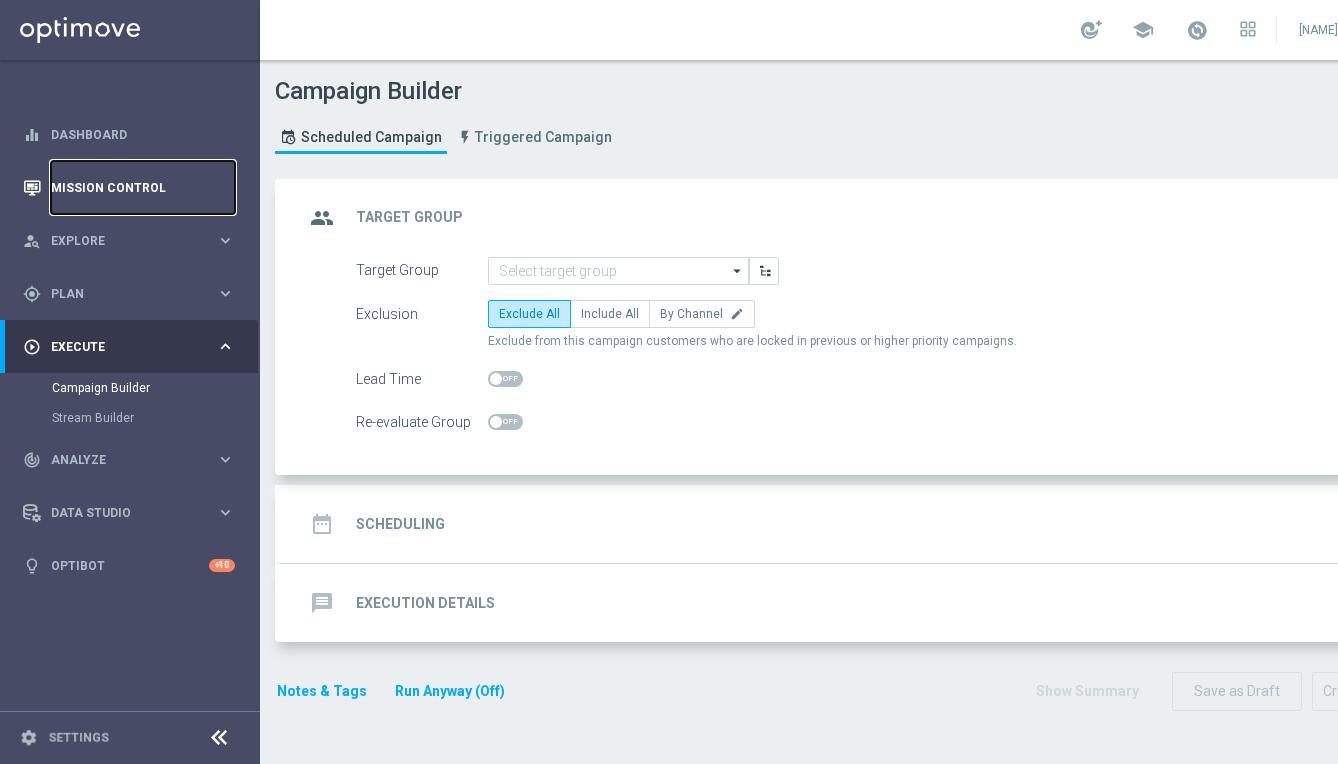 click on "Mission Control" at bounding box center (143, 187) 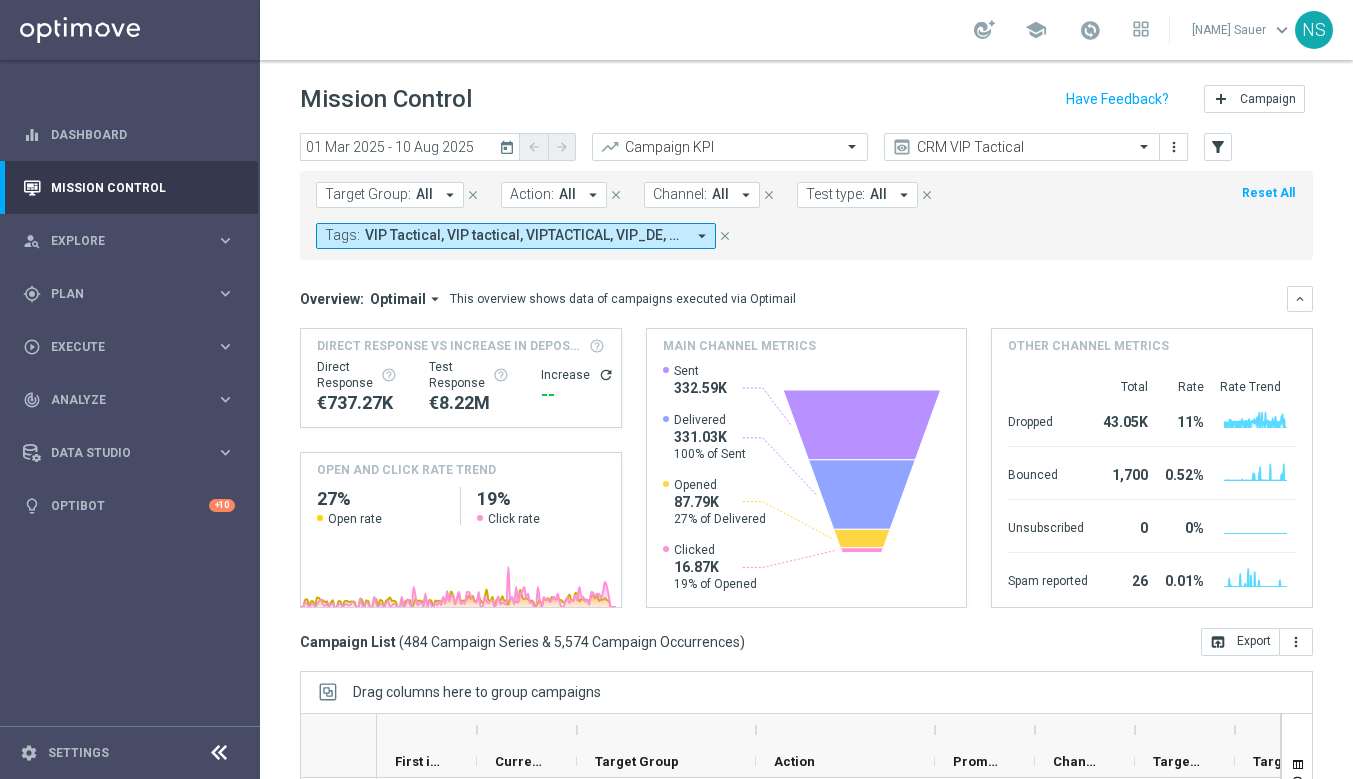 click on "today" 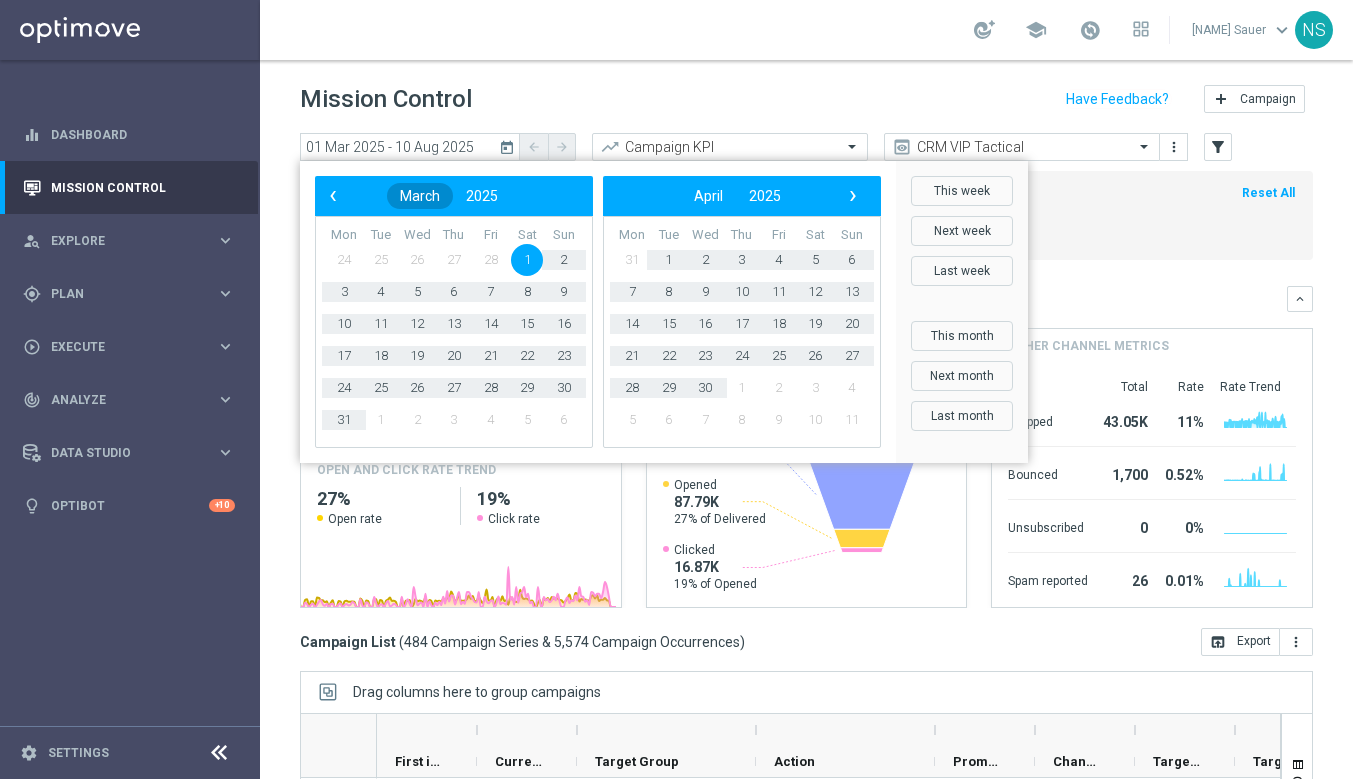 click on "March" 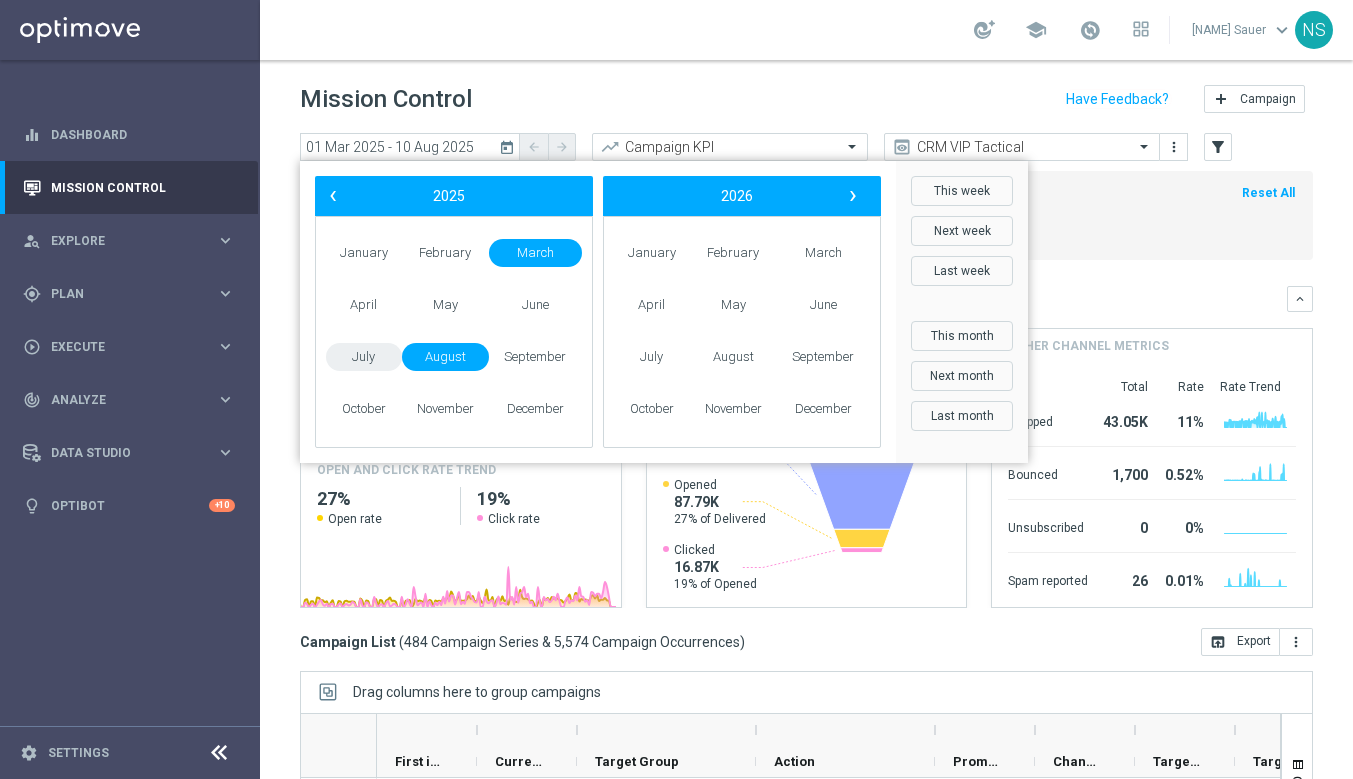 click on "July" 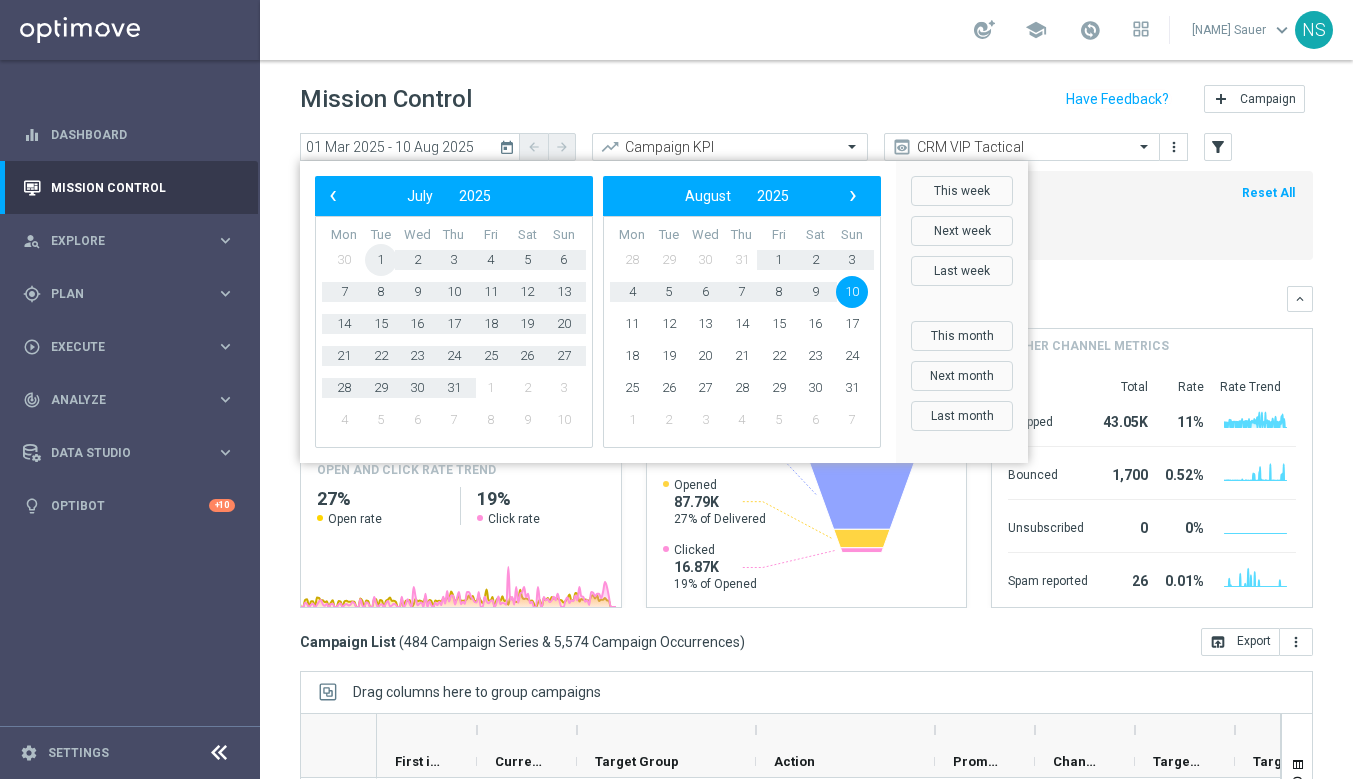 click on "1" 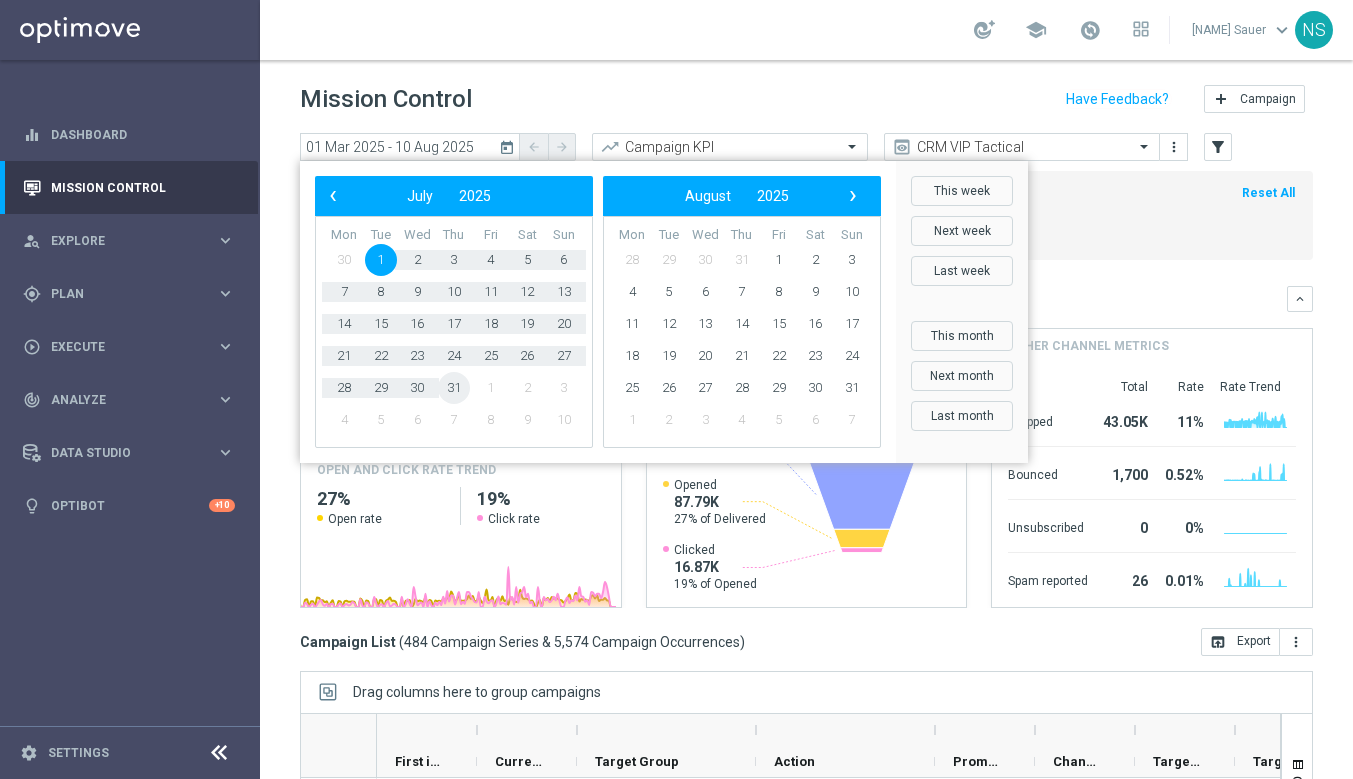 click on "31" 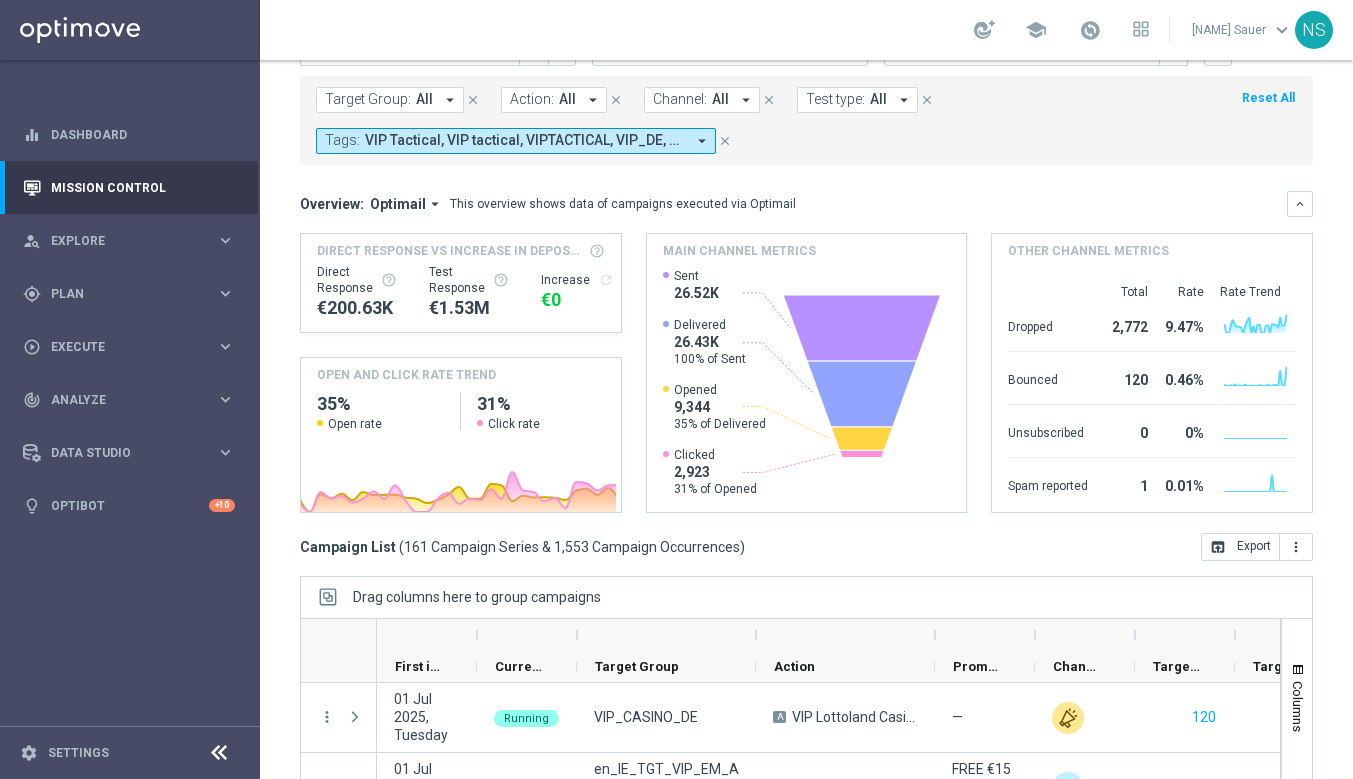 scroll, scrollTop: 262, scrollLeft: 0, axis: vertical 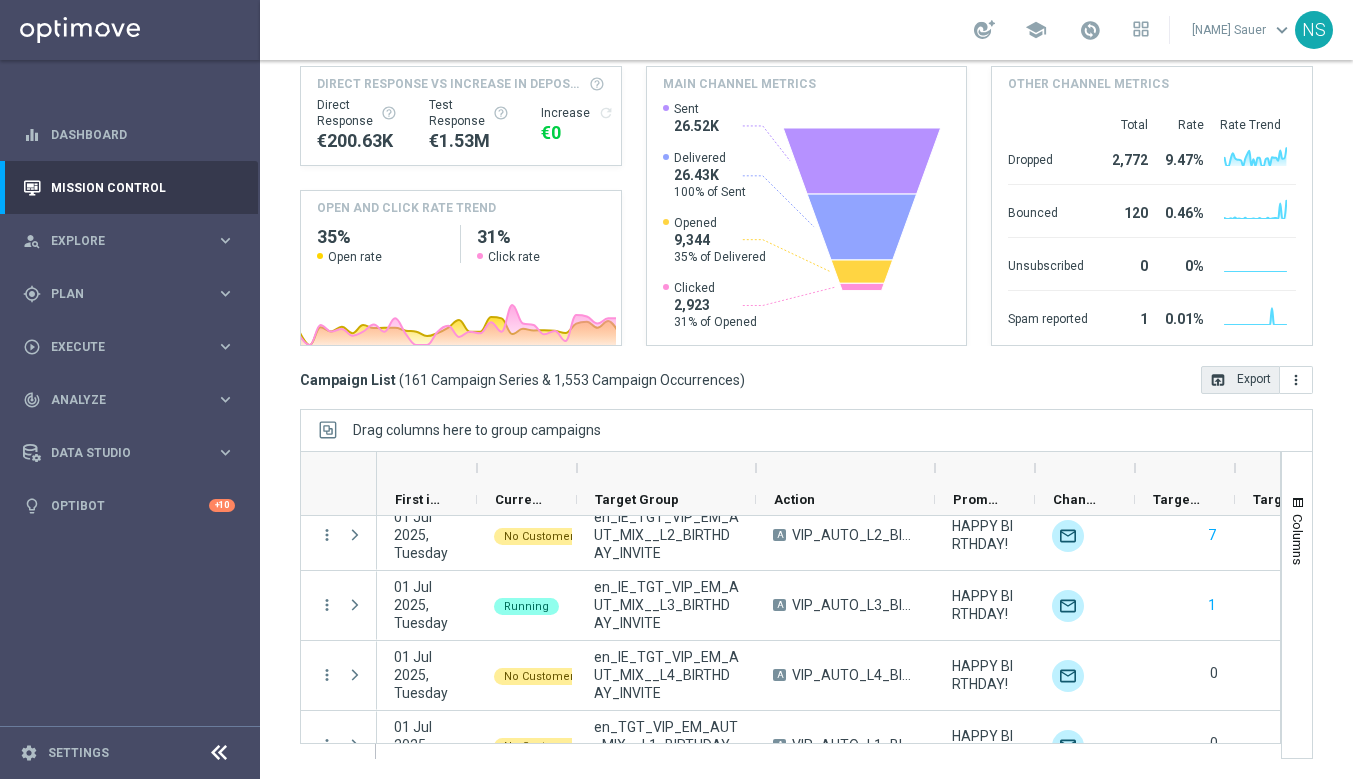 click on "open_in_browser
Export" 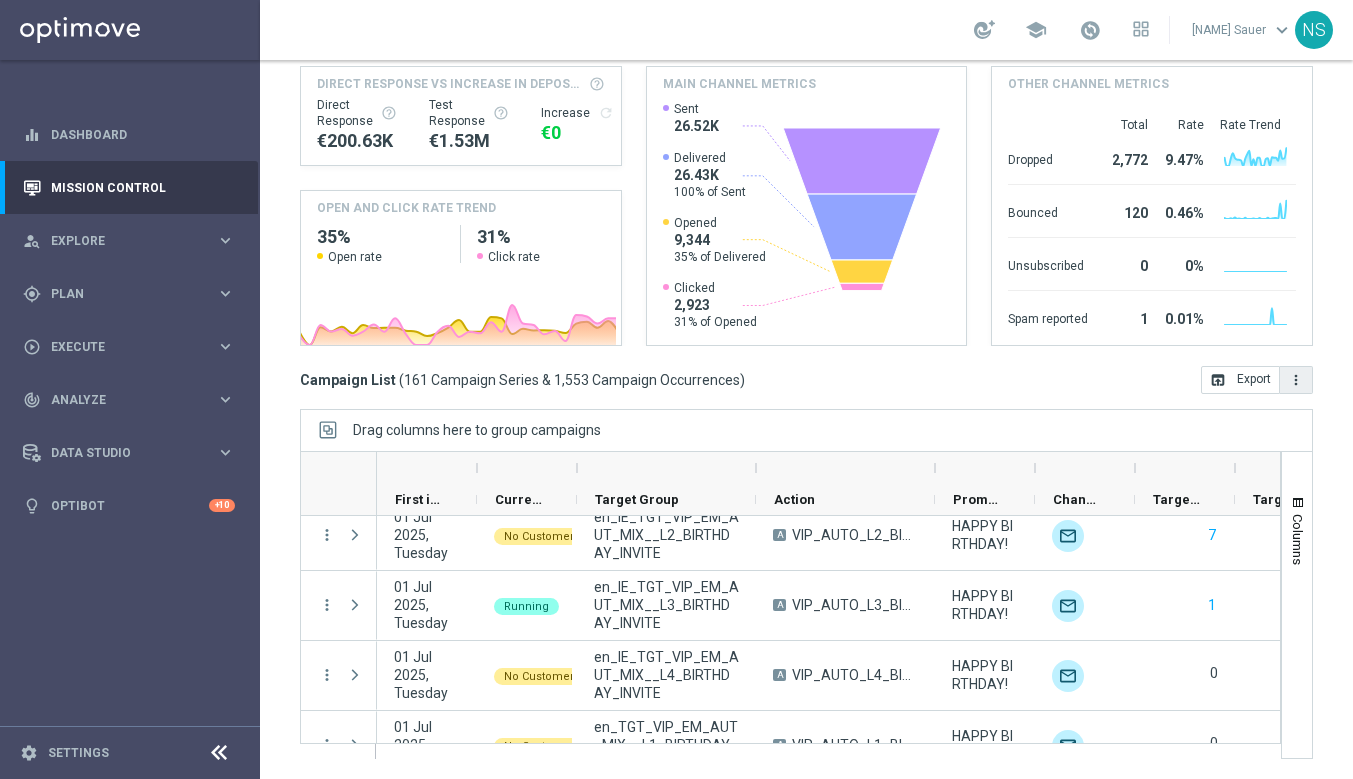 click on "more_vert" 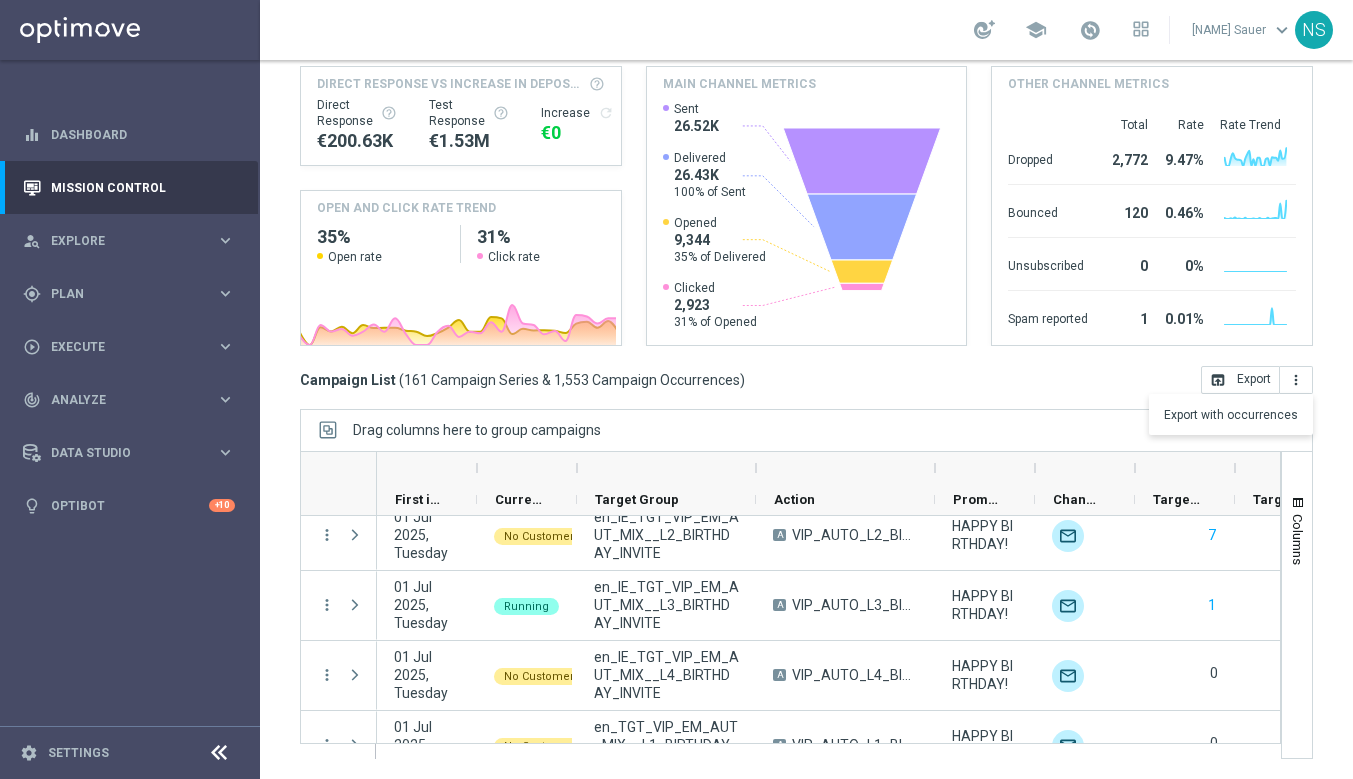 drag, startPoint x: 950, startPoint y: 401, endPoint x: 1004, endPoint y: 401, distance: 54 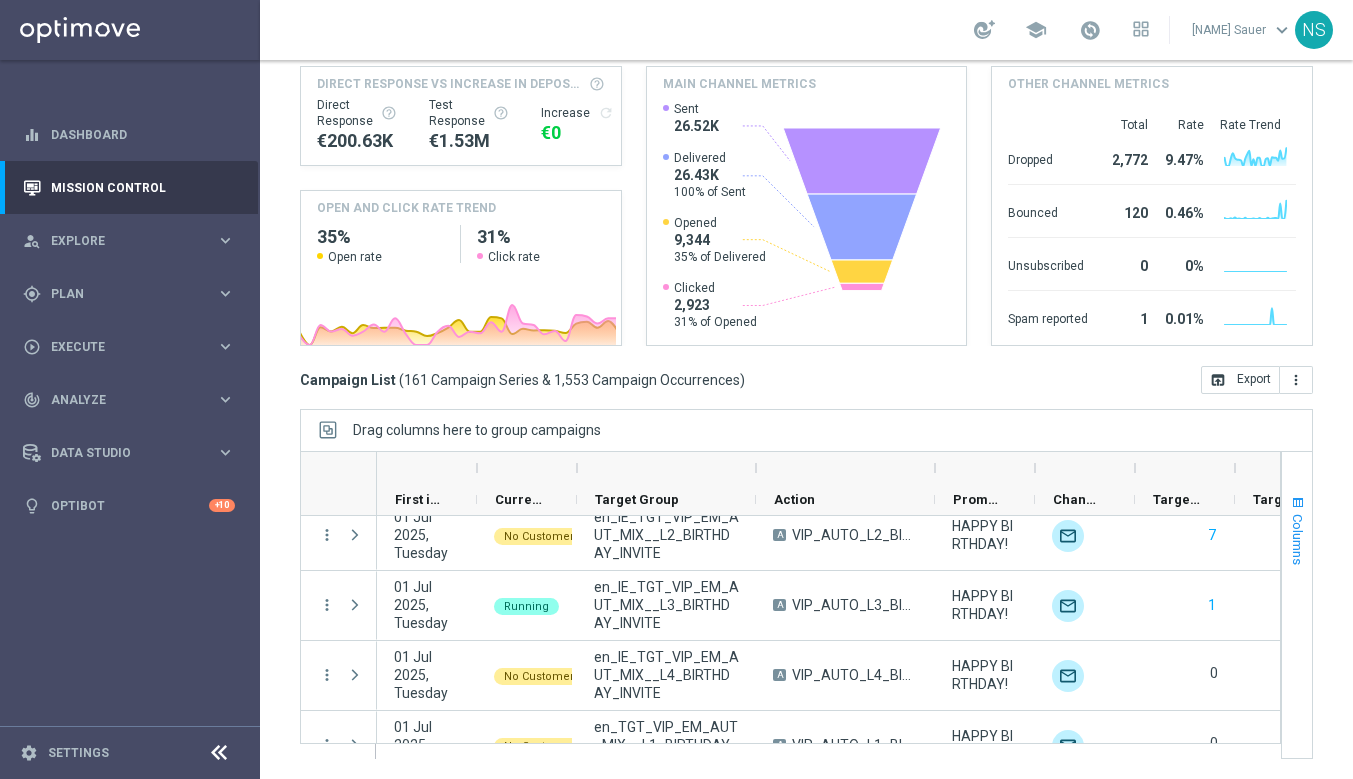 click on "Columns" at bounding box center (1297, 530) 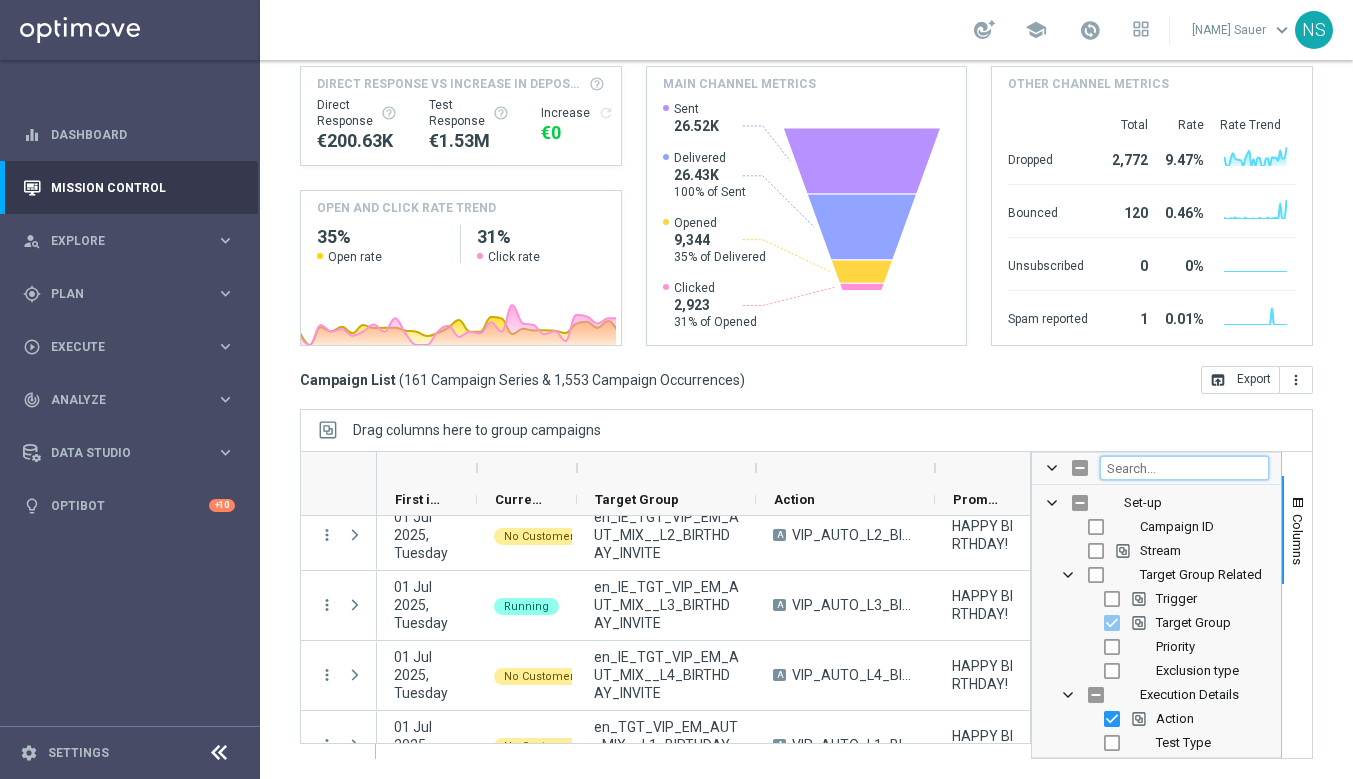 click at bounding box center (1184, 468) 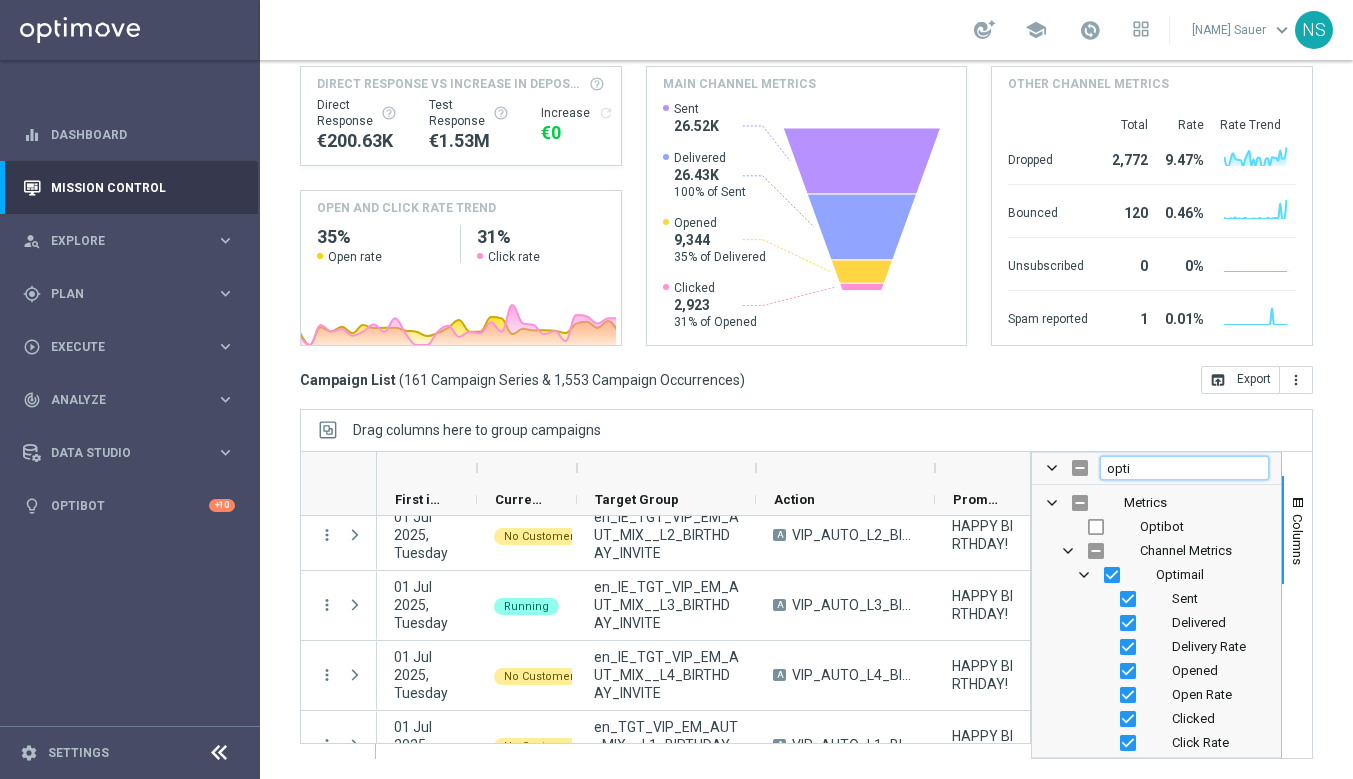 type on "opti" 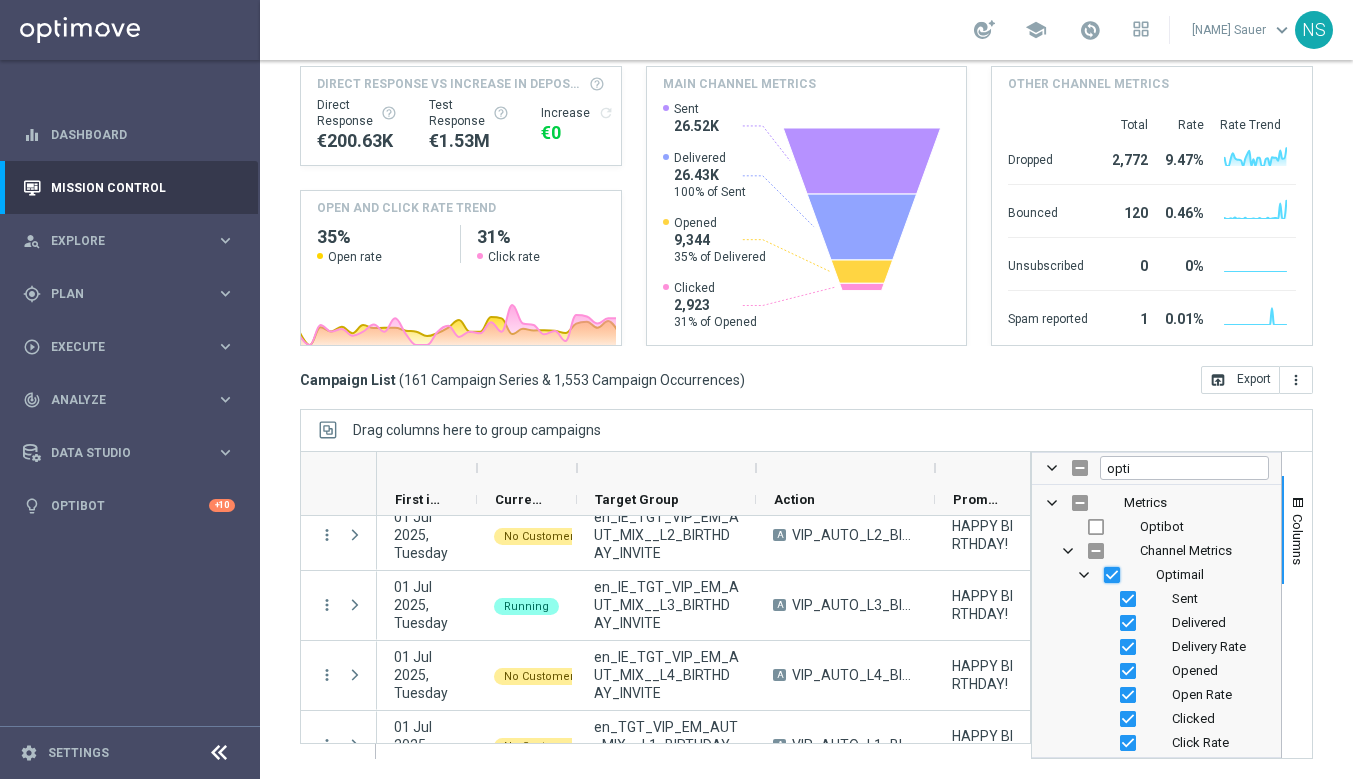 click at bounding box center [1112, 575] 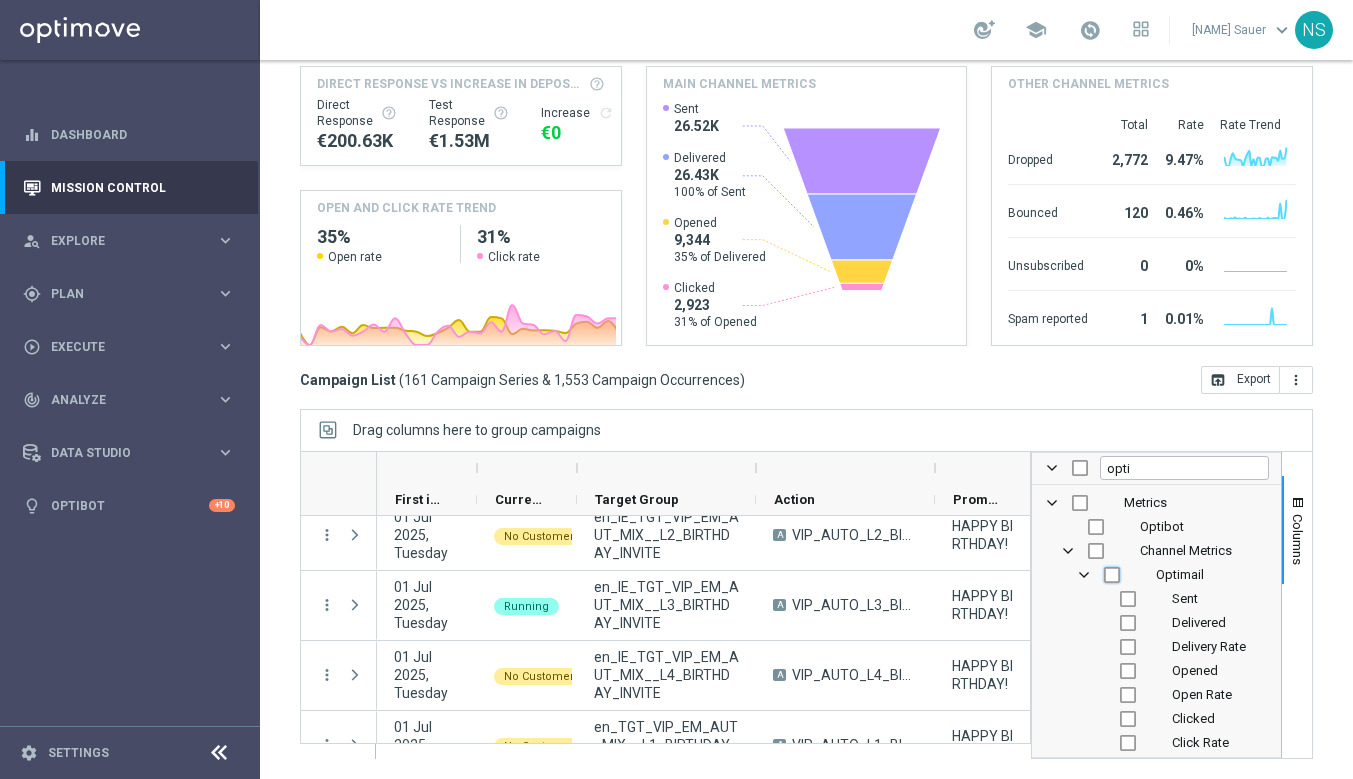 click at bounding box center [1112, 575] 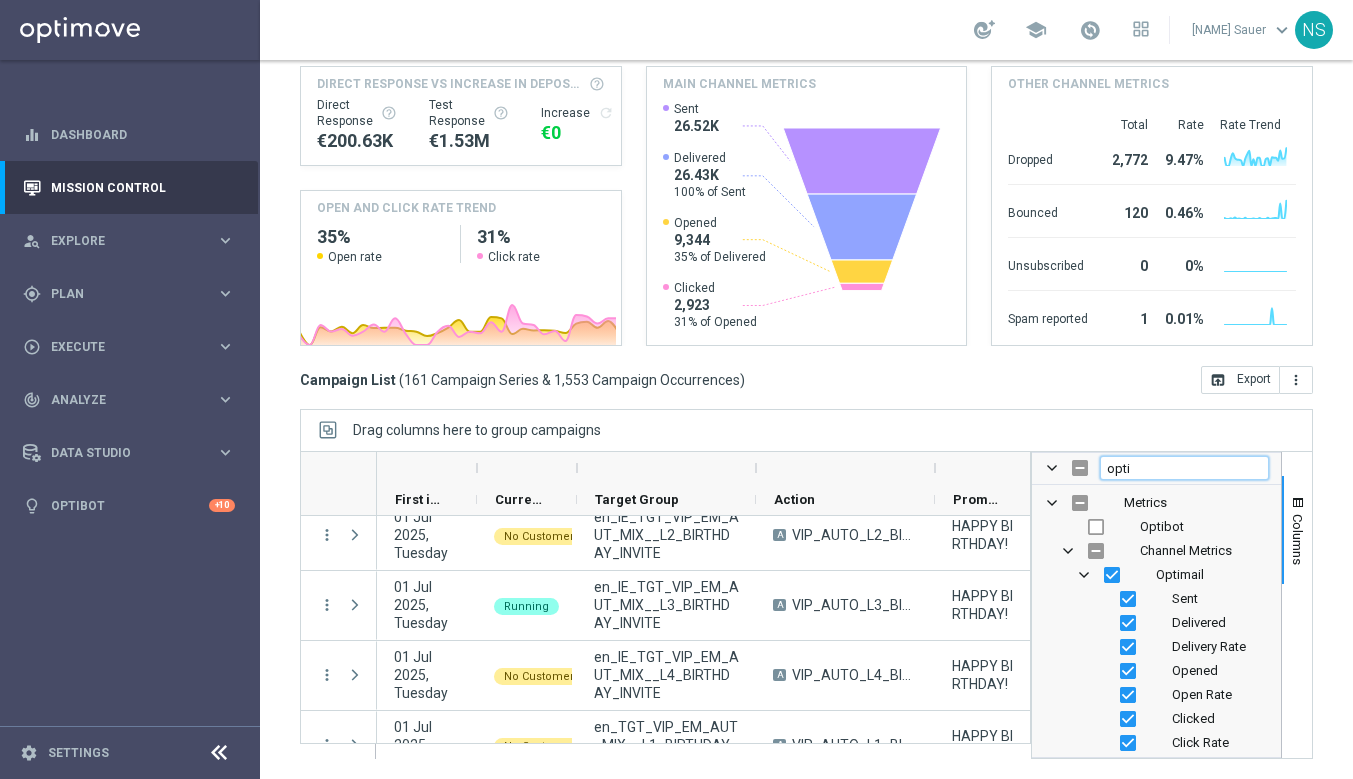 click on "opti" at bounding box center [1184, 468] 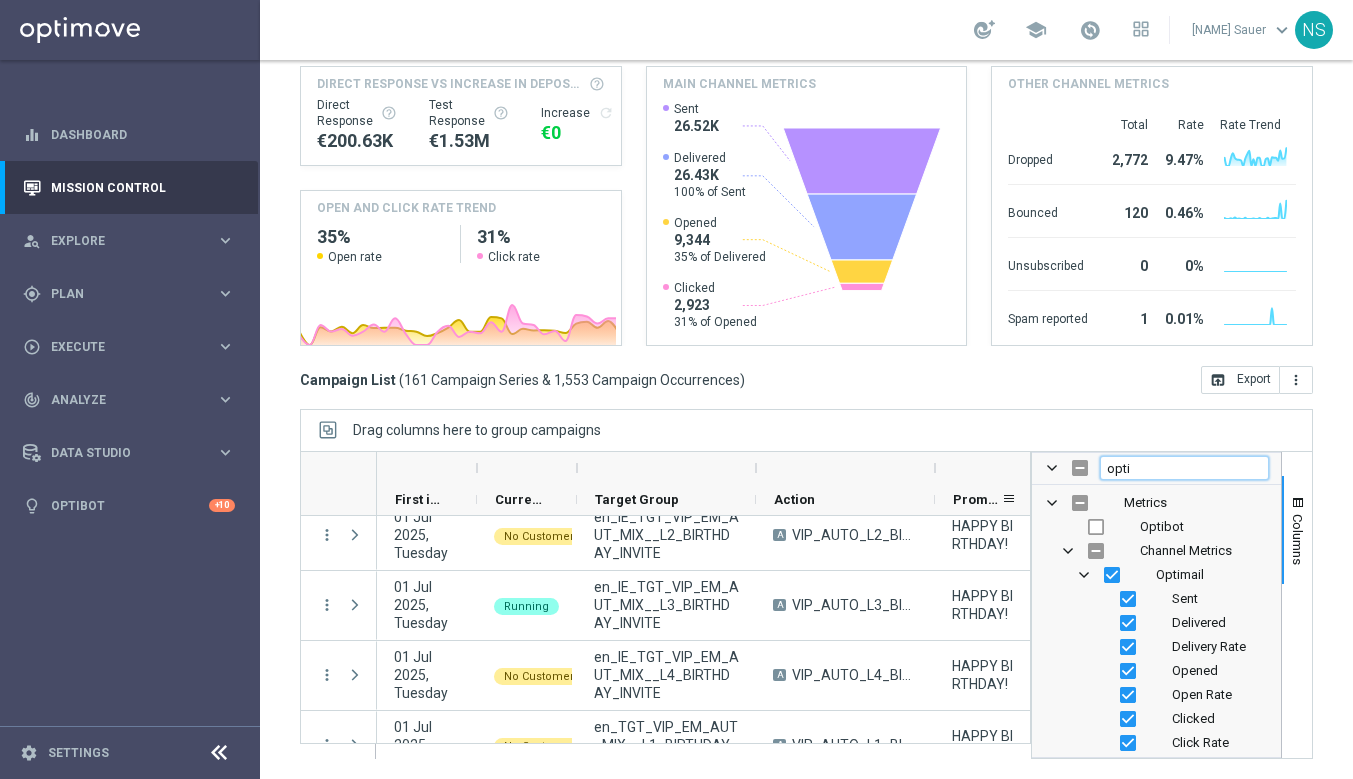 drag, startPoint x: 1137, startPoint y: 465, endPoint x: 1000, endPoint y: 484, distance: 138.31125 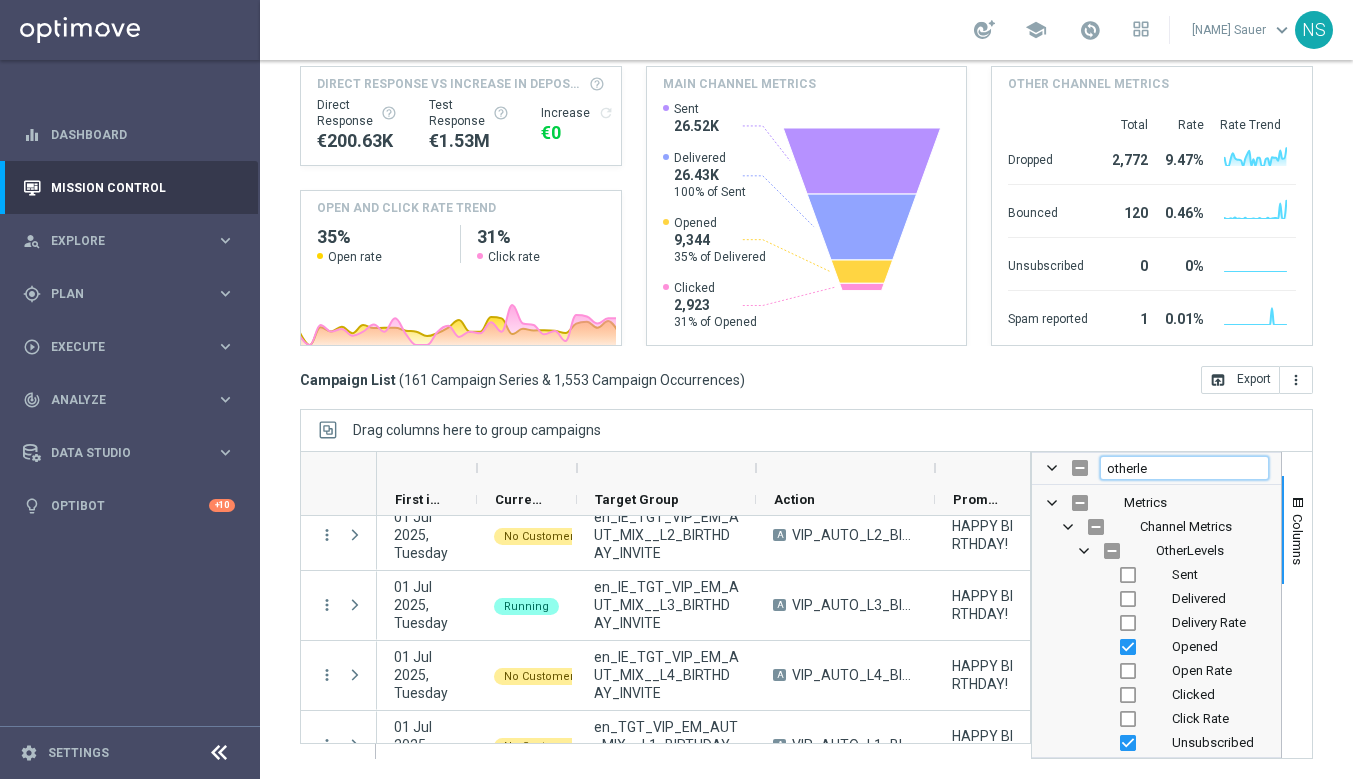 type on "otherle" 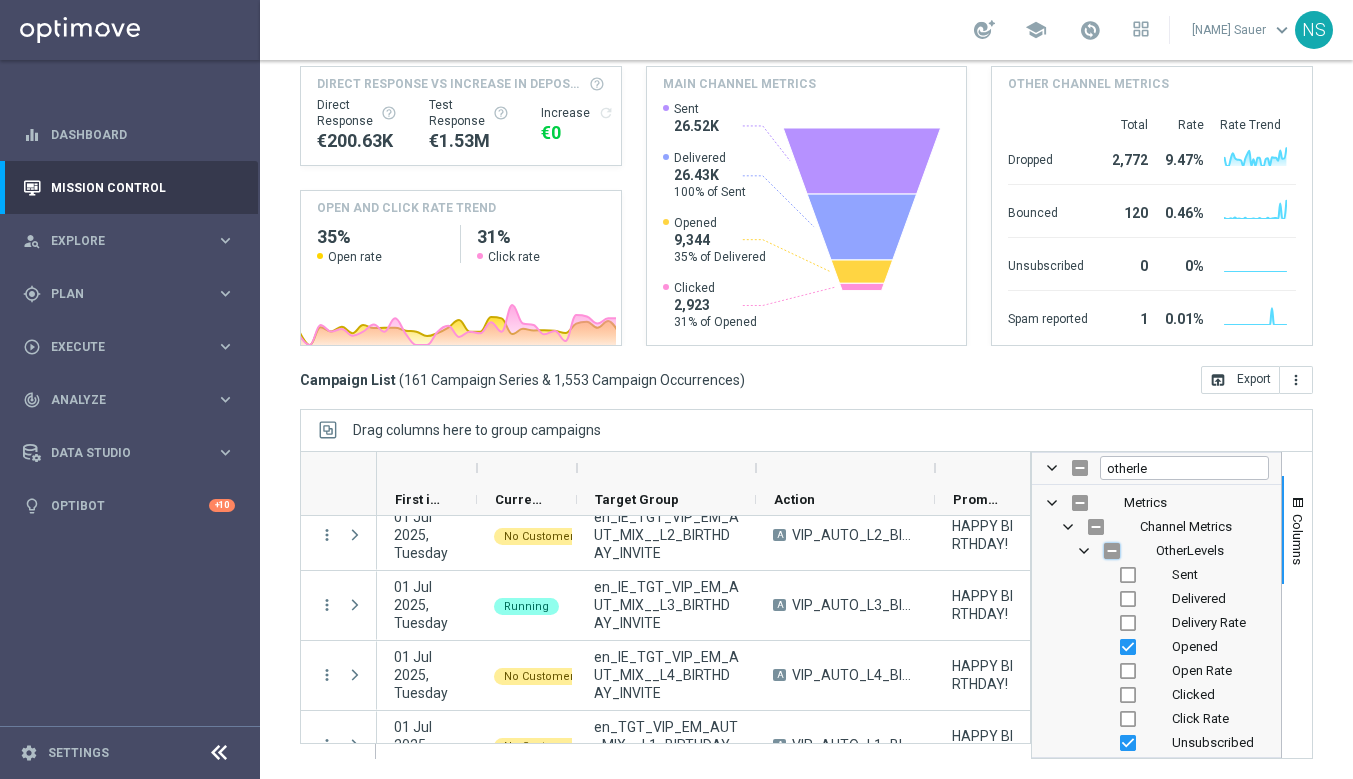 click at bounding box center (1112, 551) 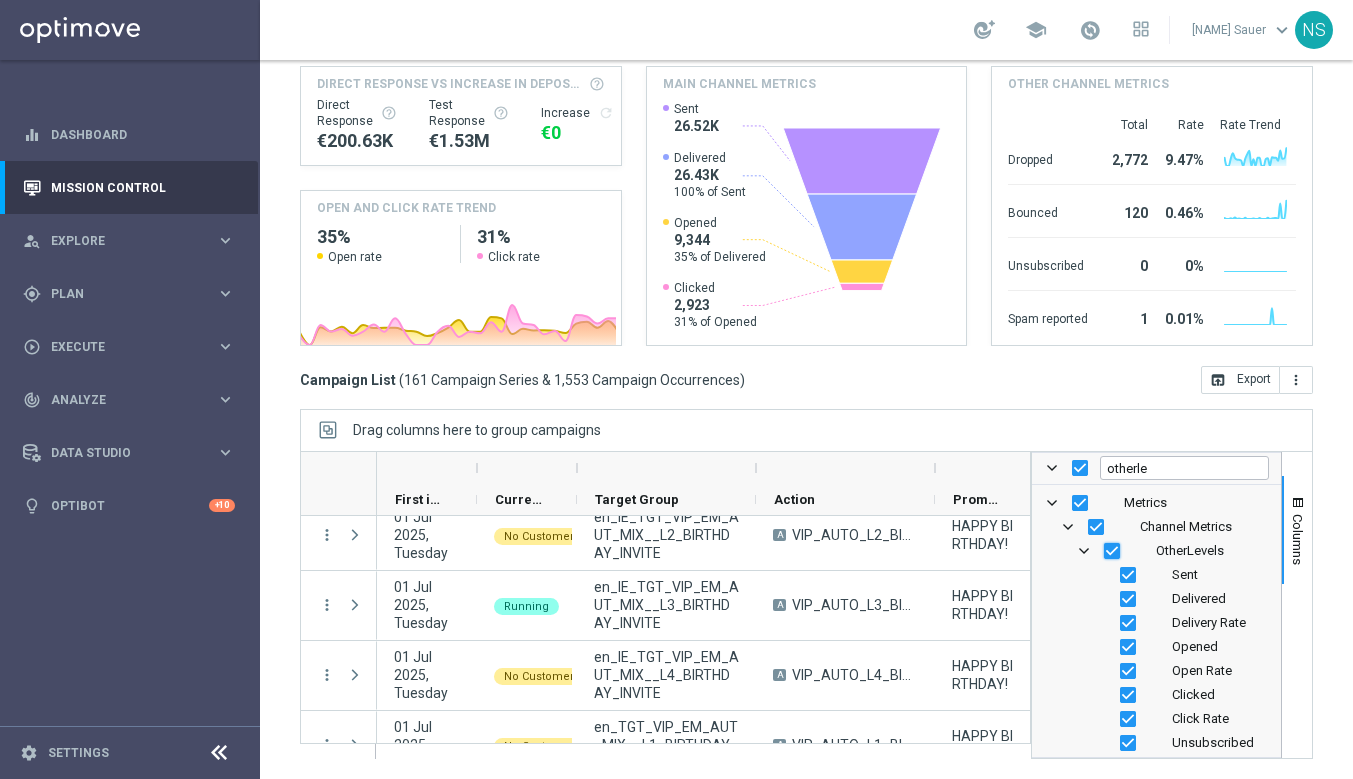 click at bounding box center [1112, 551] 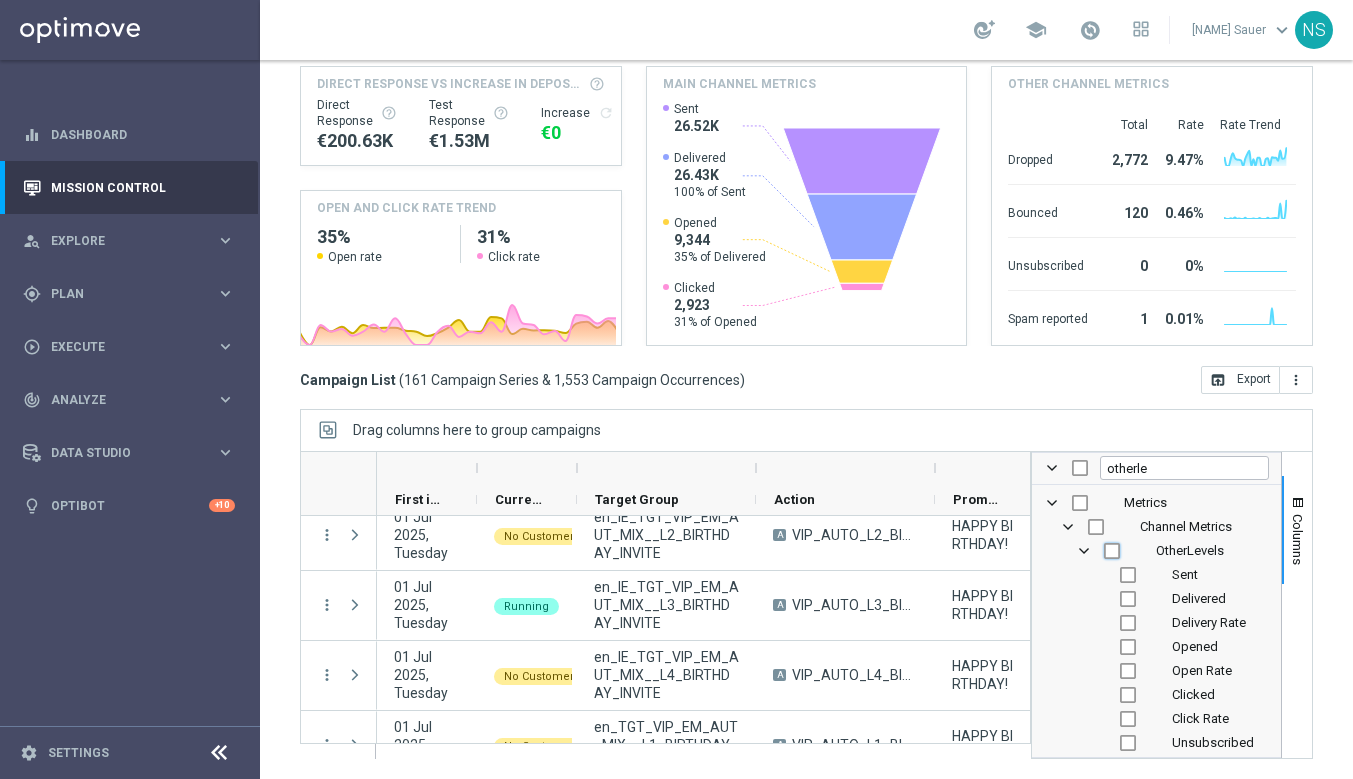 click at bounding box center (1112, 551) 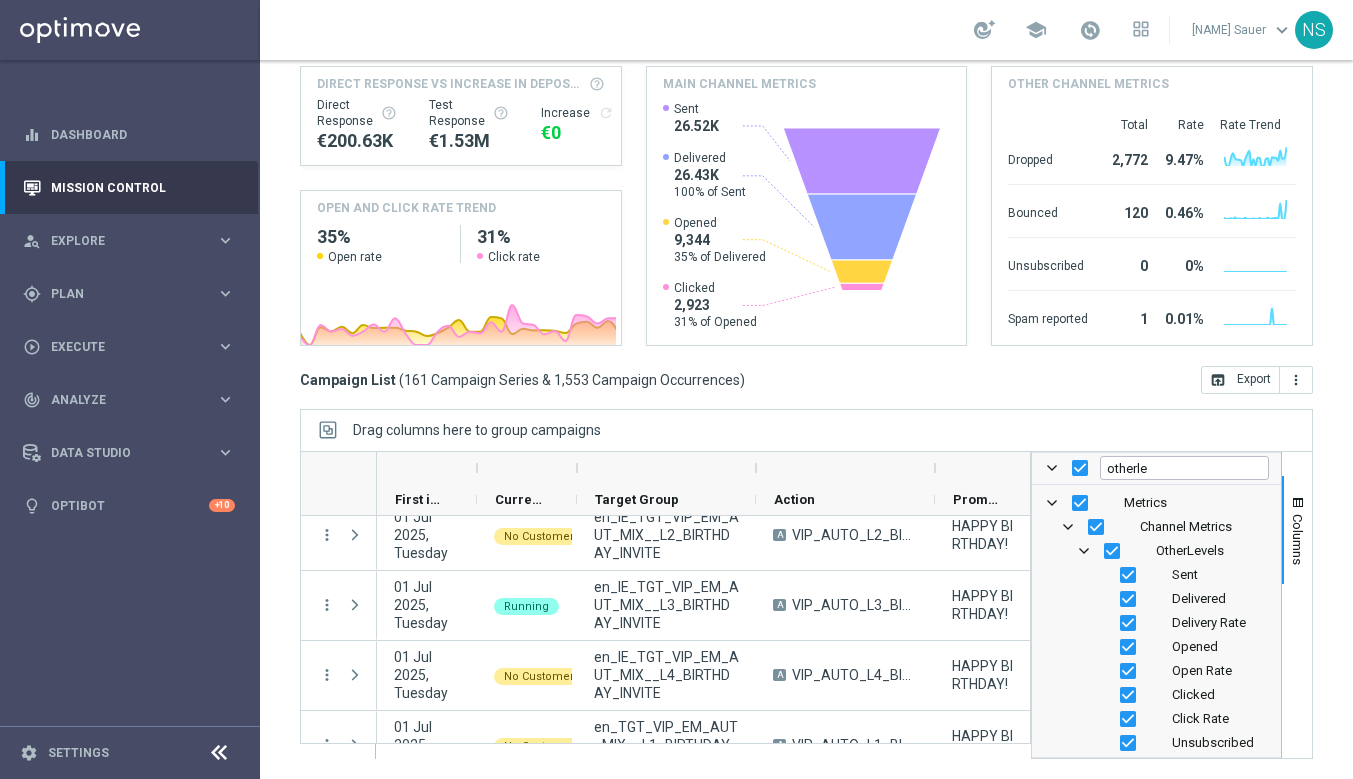 click on "Sent" at bounding box center [1156, 575] 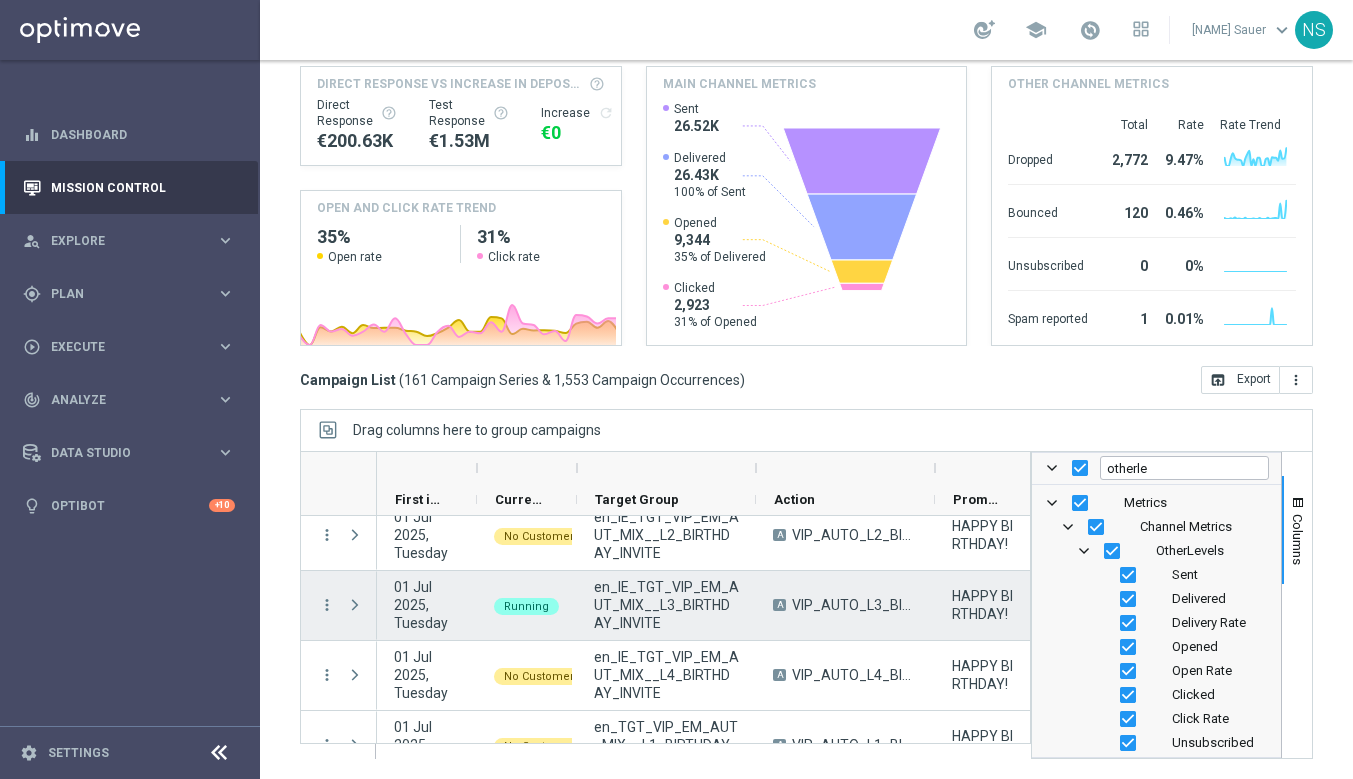 click on "en_IE_TGT_VIP_EM_AUT_MIX__L3_BIRTHDAY_INVITE" at bounding box center [666, 605] 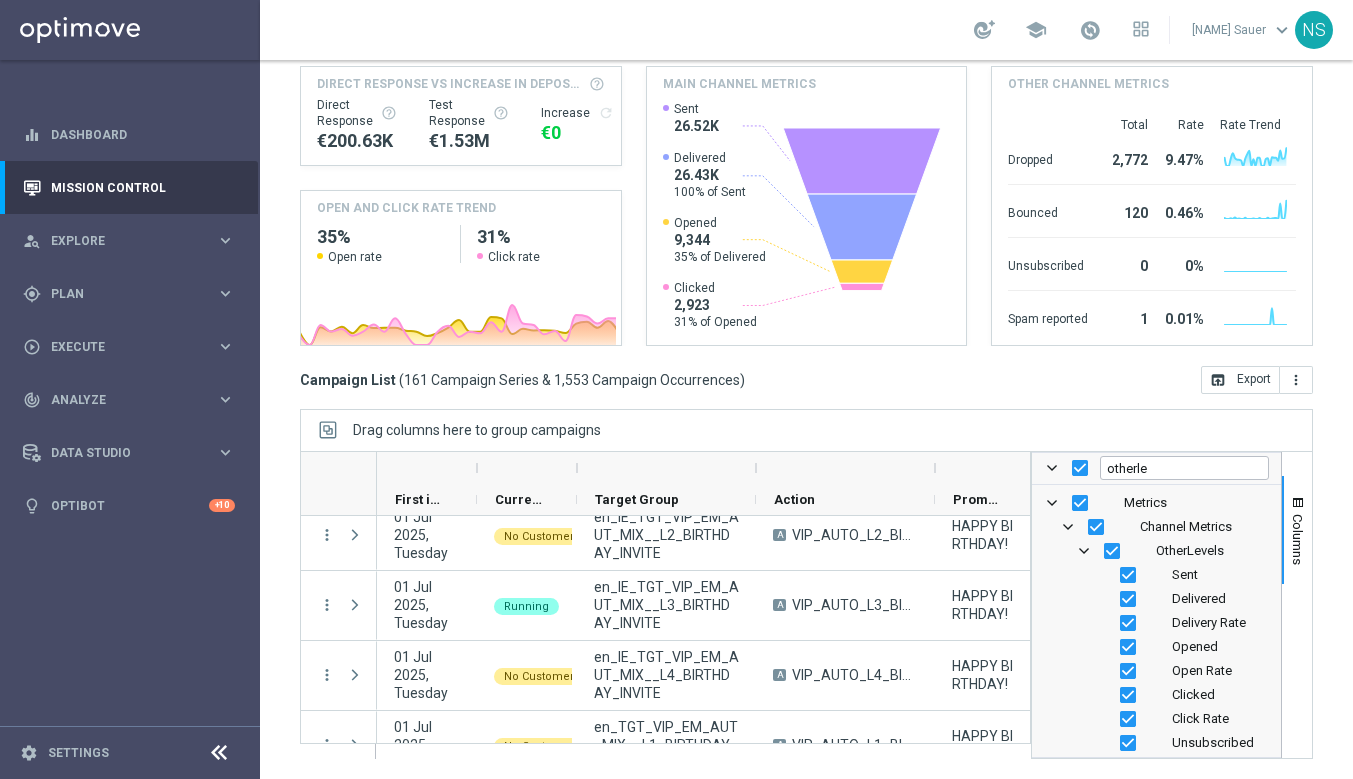 click on "Campaign List
(
161 Campaign Series & 1,553 Campaign Occurrences
)
open_in_browser
Export
more_vert" 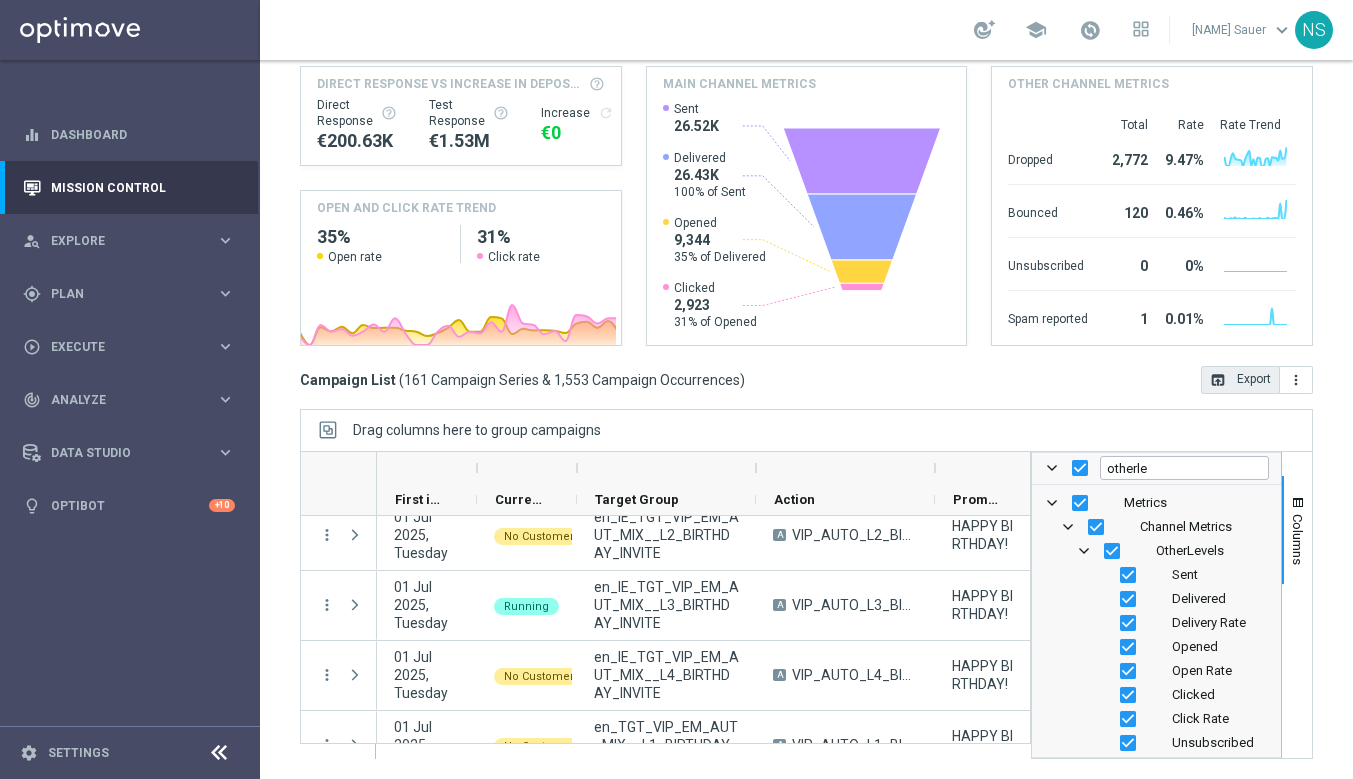 click on "open_in_browser
Export" 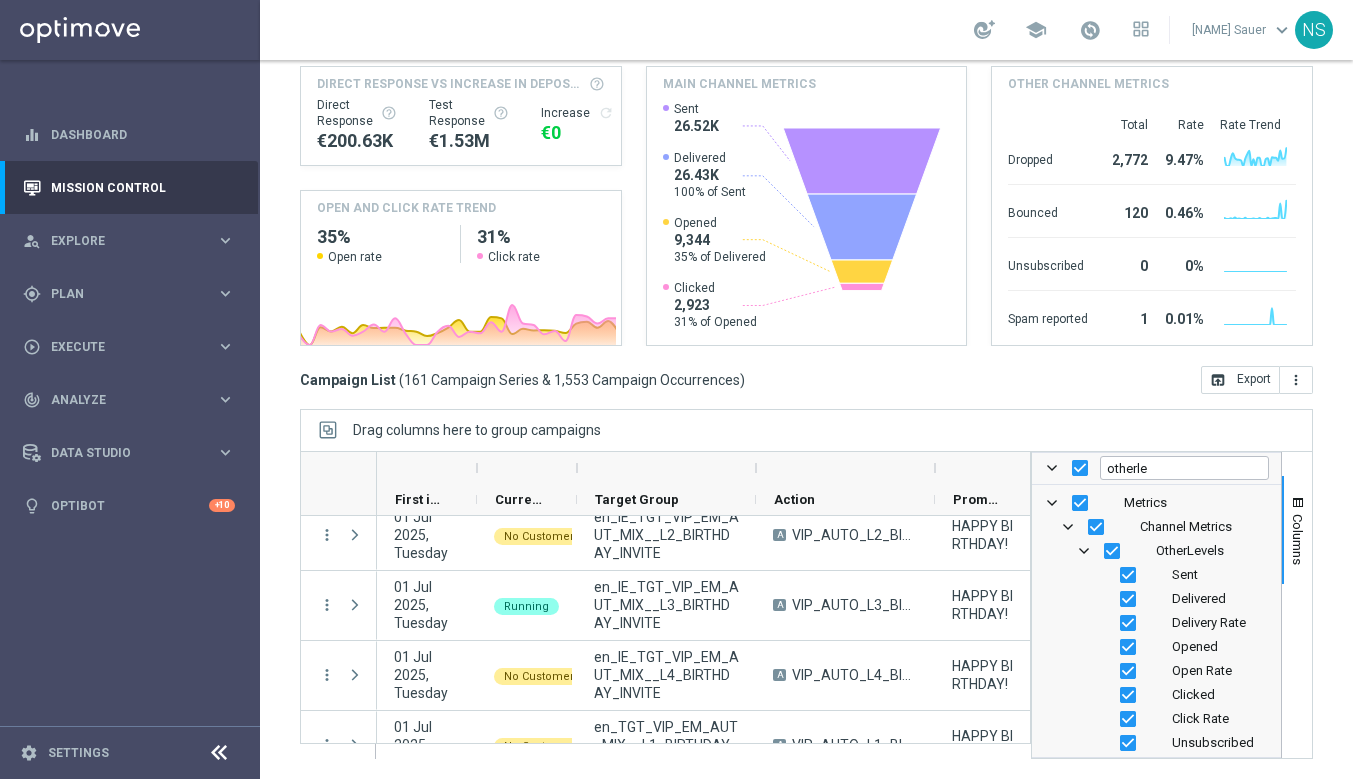 scroll, scrollTop: 262, scrollLeft: 0, axis: vertical 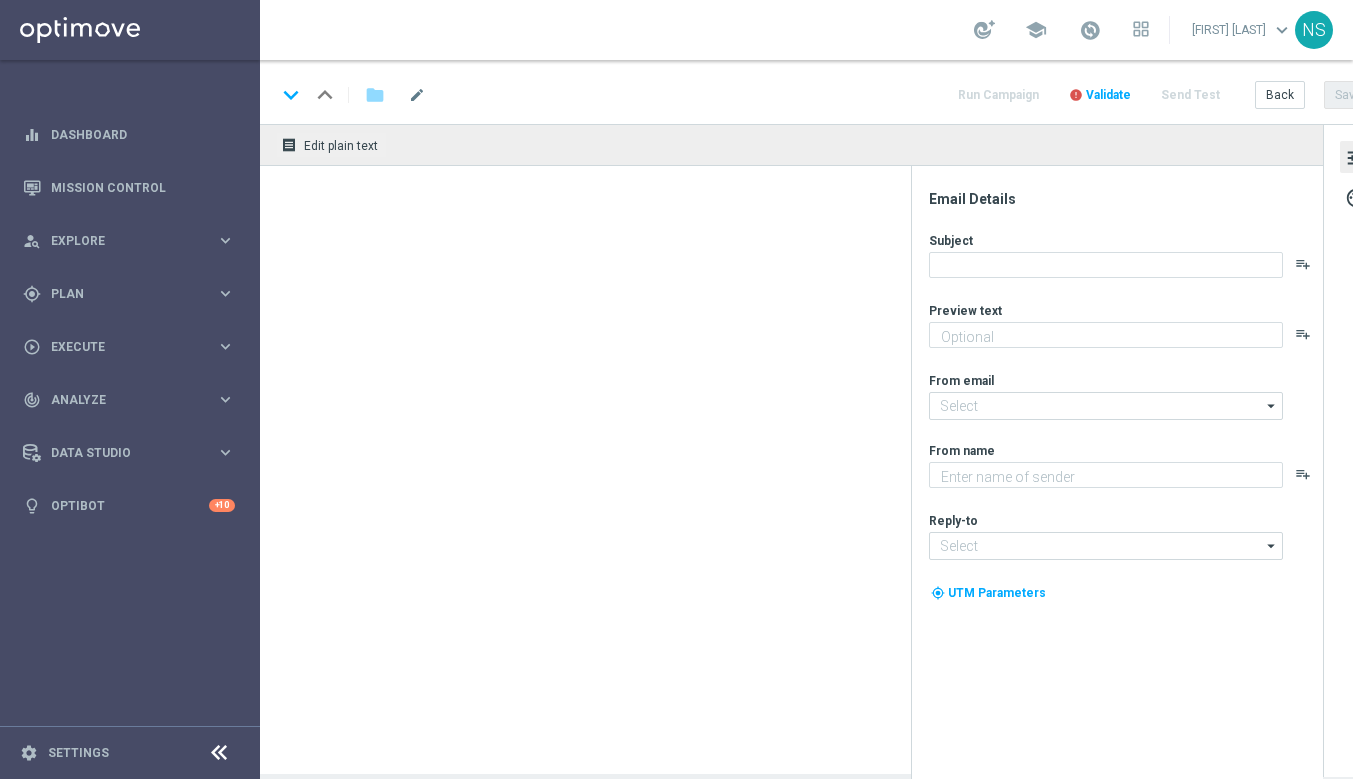type on "Jetzt mit 20 % Einzahlungsbonus spielen." 